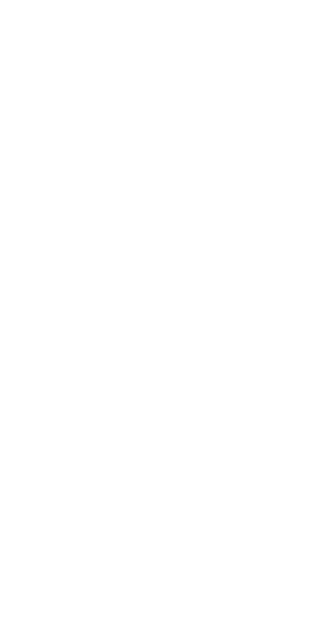 scroll, scrollTop: 0, scrollLeft: 0, axis: both 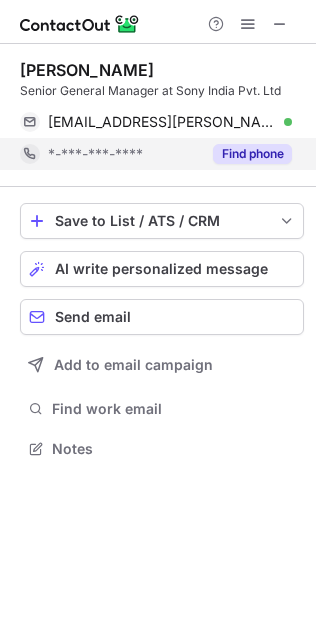 click on "Find phone" at bounding box center [246, 154] 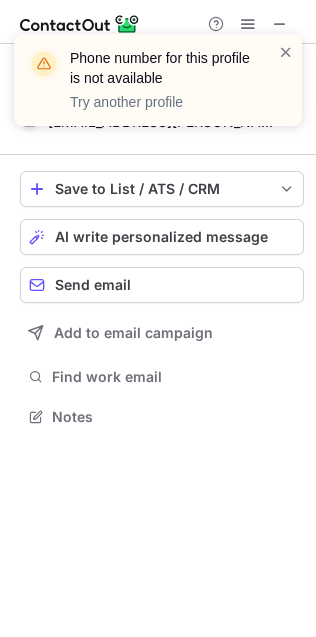 scroll, scrollTop: 403, scrollLeft: 316, axis: both 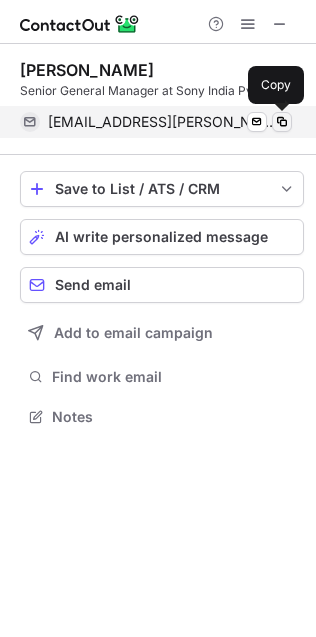 click at bounding box center [282, 122] 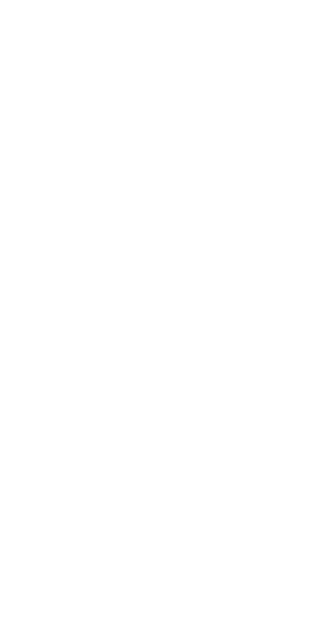 scroll, scrollTop: 0, scrollLeft: 0, axis: both 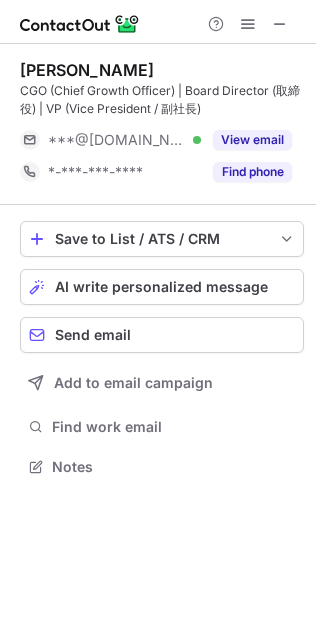 click on "View email" at bounding box center (252, 140) 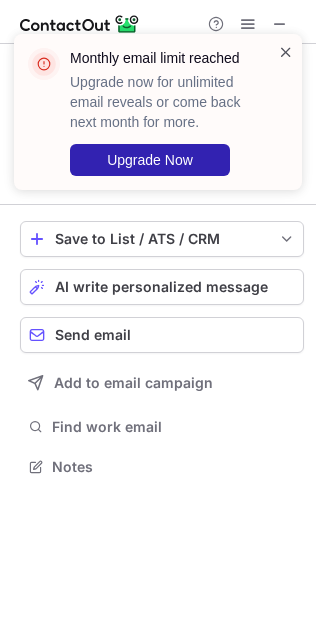 drag, startPoint x: 301, startPoint y: 53, endPoint x: 288, endPoint y: 48, distance: 13.928389 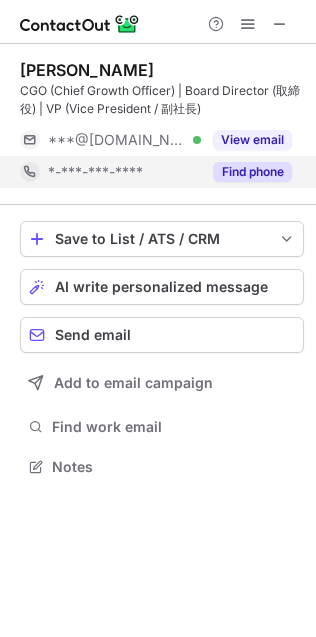 click on "Find phone" at bounding box center [252, 172] 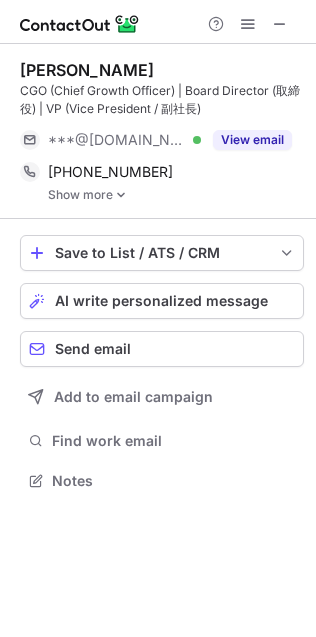 scroll, scrollTop: 10, scrollLeft: 10, axis: both 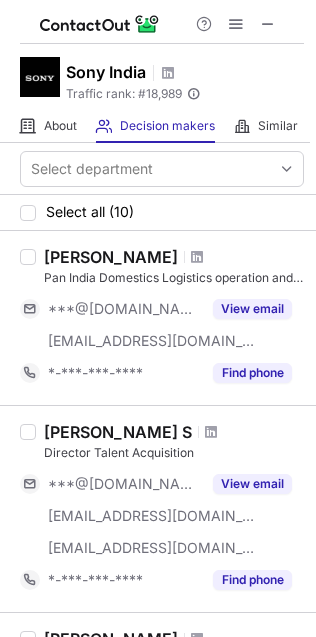 click on "[PERSON_NAME]" at bounding box center (111, 257) 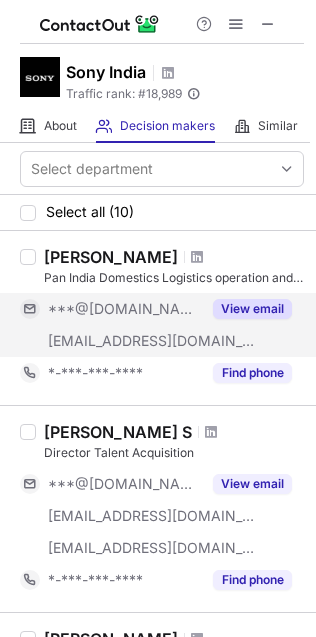 click on "View email" at bounding box center (252, 309) 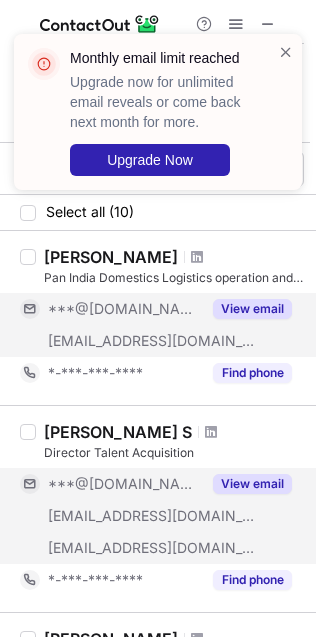 click on "View email" at bounding box center [252, 484] 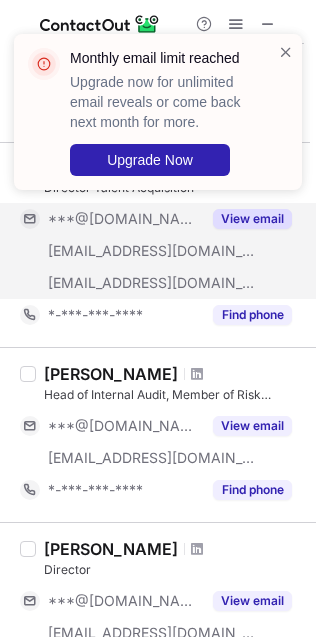 scroll, scrollTop: 300, scrollLeft: 0, axis: vertical 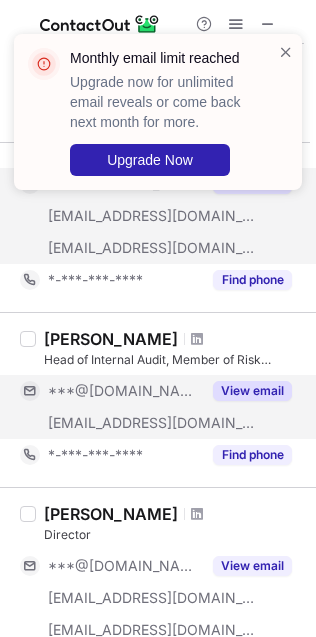 click on "View email" at bounding box center (252, 391) 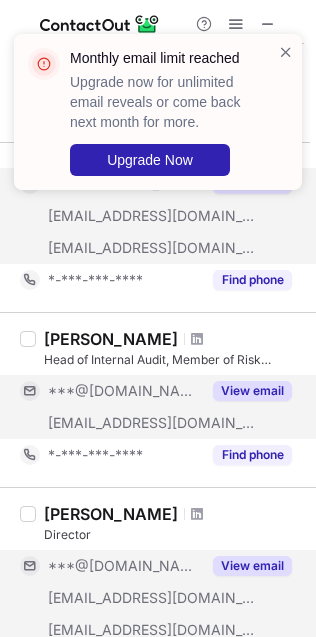 click on "View email" at bounding box center [252, 566] 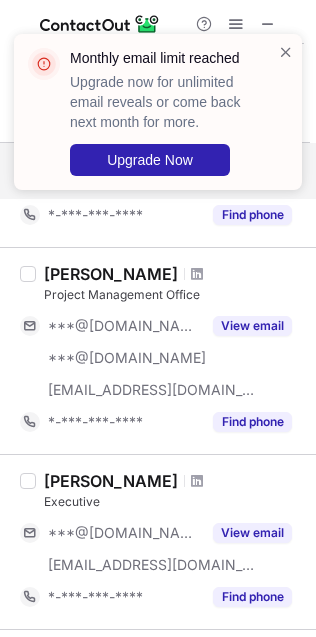 scroll, scrollTop: 750, scrollLeft: 0, axis: vertical 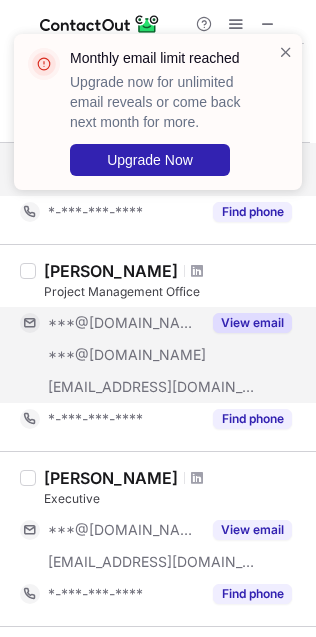 click on "View email" at bounding box center (252, 323) 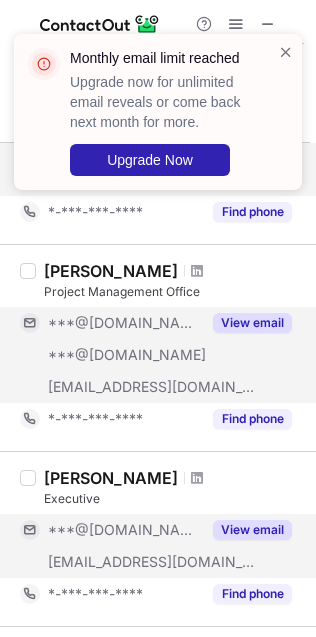 click on "View email" at bounding box center (252, 530) 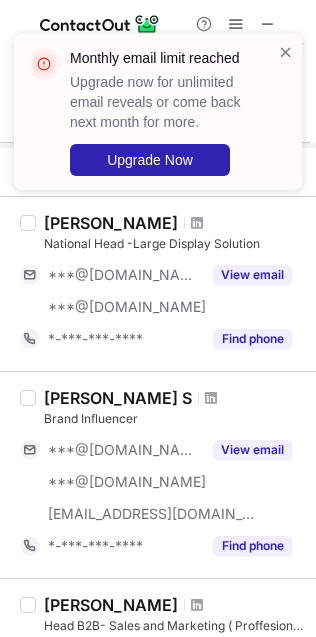 scroll, scrollTop: 1200, scrollLeft: 0, axis: vertical 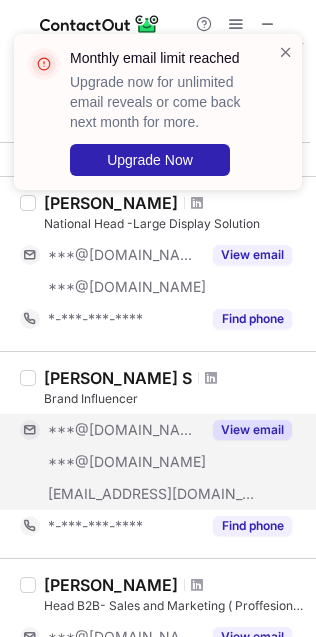 click on "View email" at bounding box center (252, 430) 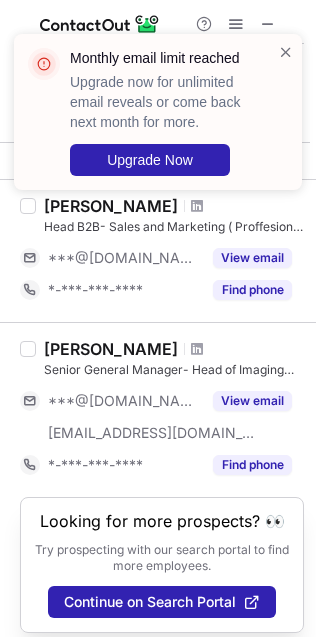scroll, scrollTop: 1596, scrollLeft: 0, axis: vertical 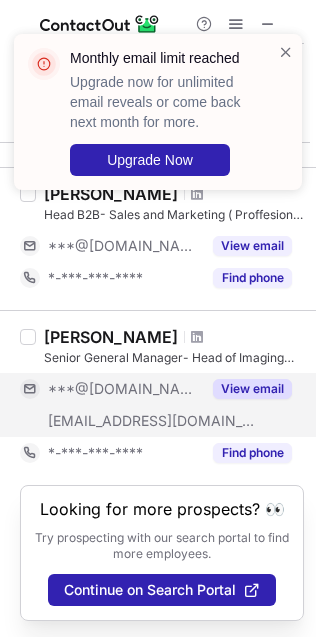 click on "View email" at bounding box center (252, 389) 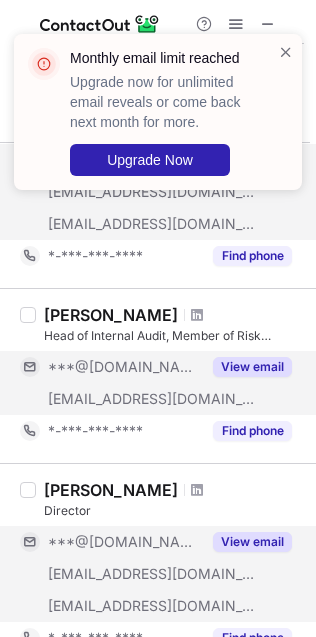 scroll, scrollTop: 0, scrollLeft: 0, axis: both 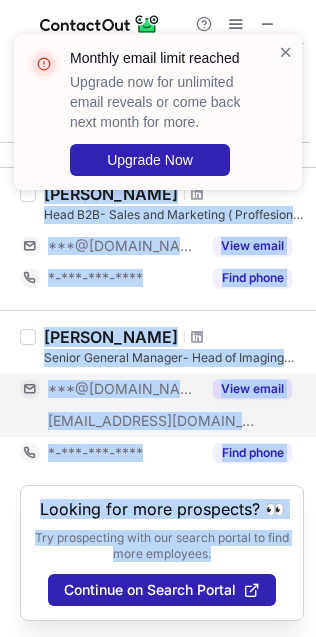 drag, startPoint x: 48, startPoint y: 258, endPoint x: 258, endPoint y: 558, distance: 366.19666 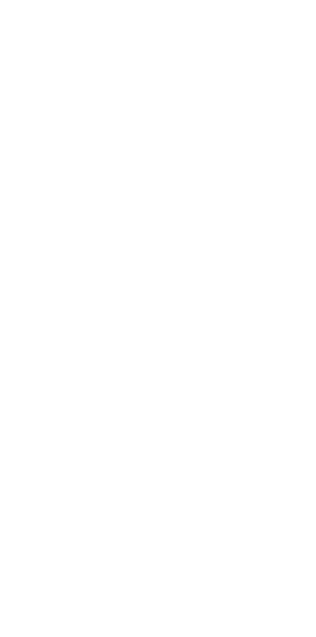 scroll, scrollTop: 0, scrollLeft: 0, axis: both 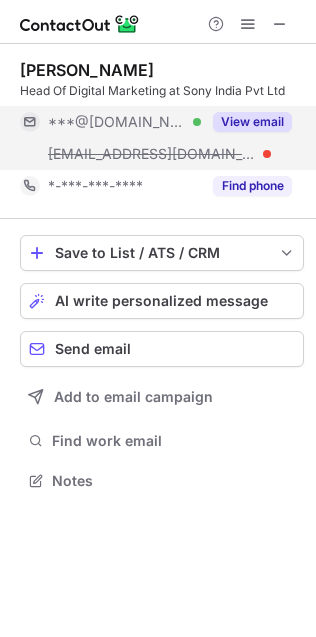 drag, startPoint x: 262, startPoint y: 123, endPoint x: 262, endPoint y: 147, distance: 24 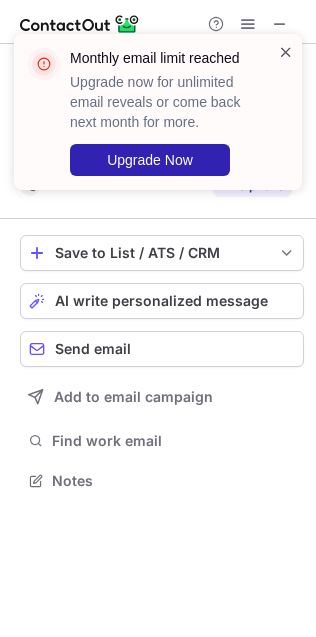 click at bounding box center (286, 52) 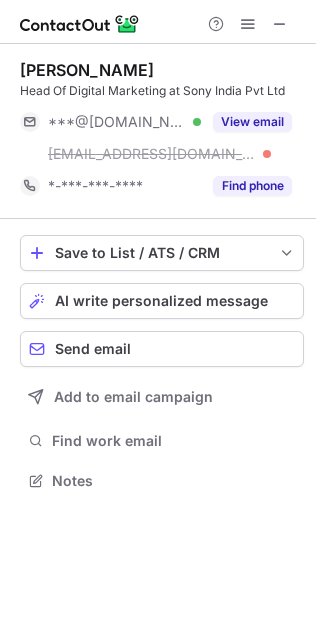 click at bounding box center [286, 52] 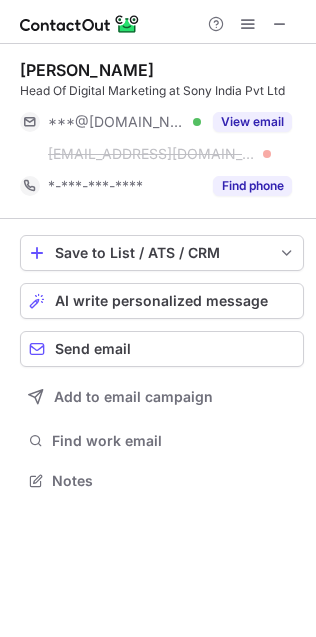 click on "Monthly email limit reached Upgrade now for unlimited email reveals or come back next month for more. Upgrade Now" at bounding box center [158, 112] 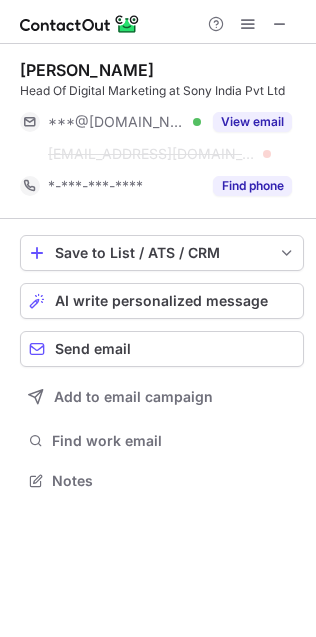 click on "Find phone" at bounding box center [252, 186] 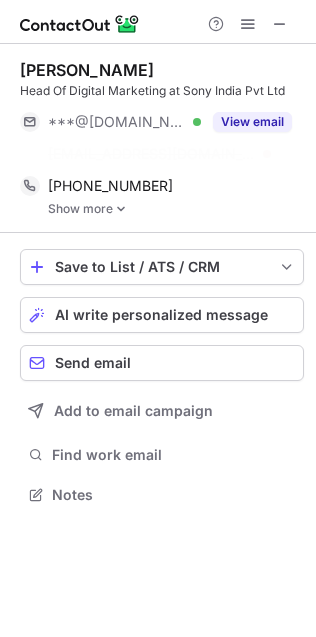 scroll, scrollTop: 9, scrollLeft: 10, axis: both 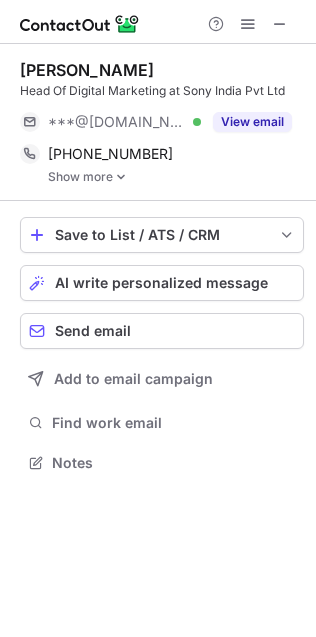 click at bounding box center (121, 177) 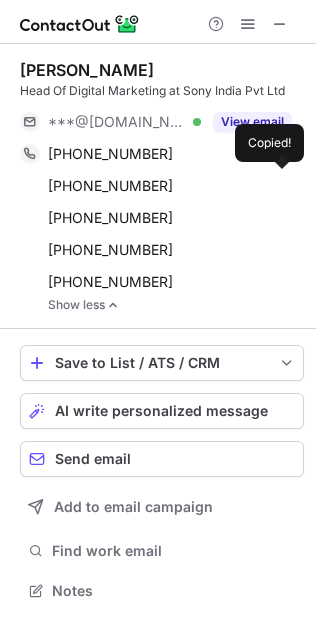 scroll, scrollTop: 9, scrollLeft: 10, axis: both 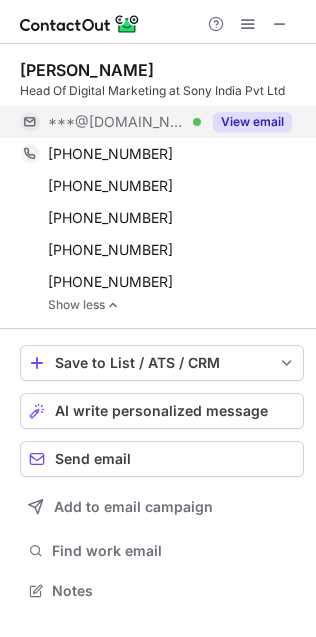 click on "View email" at bounding box center [252, 122] 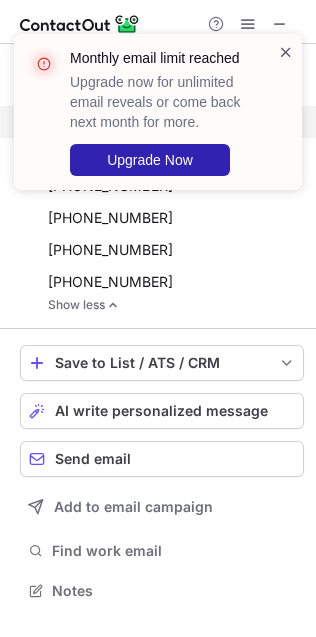 click at bounding box center [286, 52] 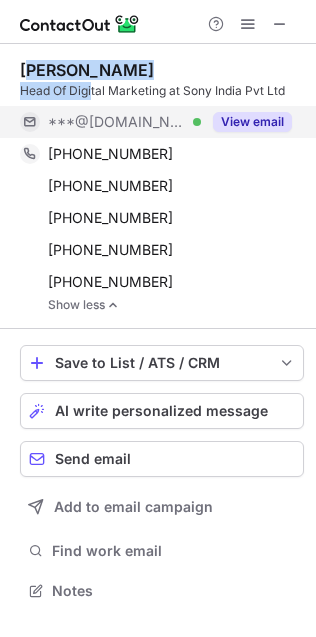 drag, startPoint x: 25, startPoint y: 63, endPoint x: 94, endPoint y: 82, distance: 71.568146 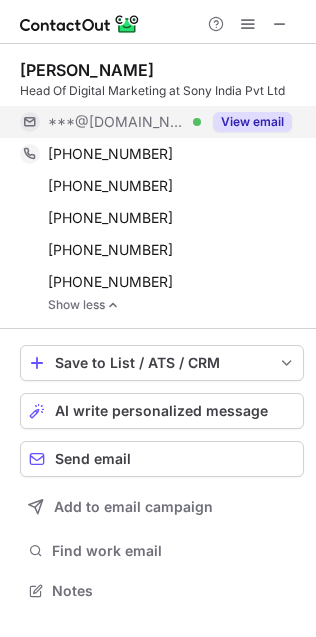 click on "Palash Ranjan" at bounding box center [87, 70] 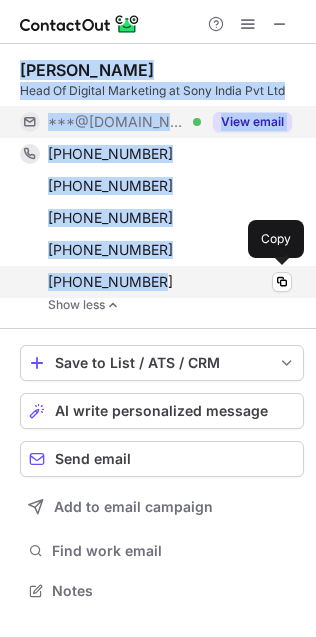 drag, startPoint x: 22, startPoint y: 66, endPoint x: 168, endPoint y: 289, distance: 266.5427 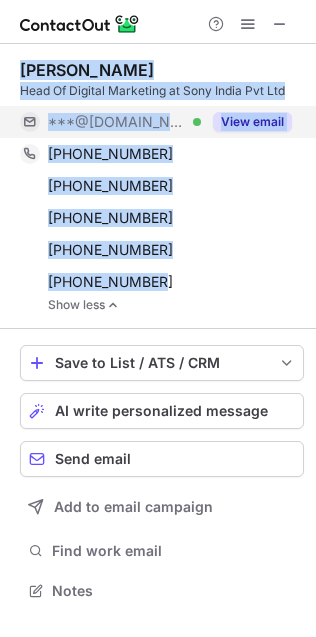 copy on "Palash Ranjan Head Of Digital Marketing at Sony India Pvt Ltd ***@gmail.com Verified View email +919810772829 Copy WhatsApp +911244218844 Copy +911244625035 Copy +911244234288 Copy +911166006600" 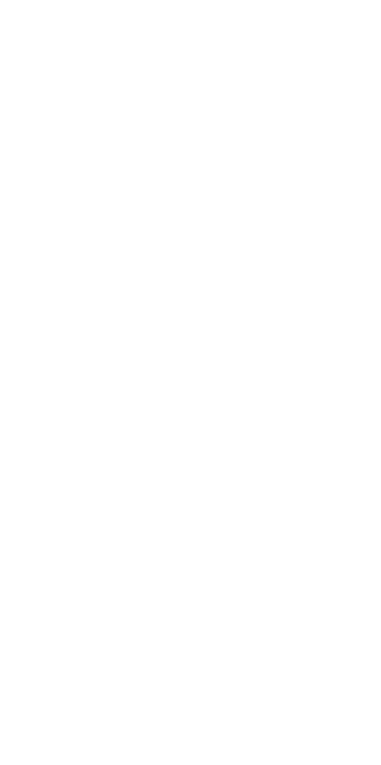 scroll, scrollTop: 0, scrollLeft: 0, axis: both 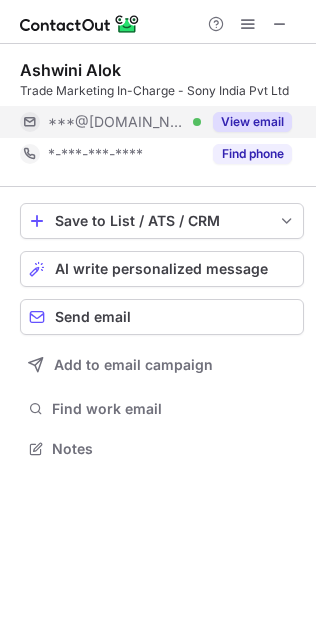 click on "View email" at bounding box center [252, 122] 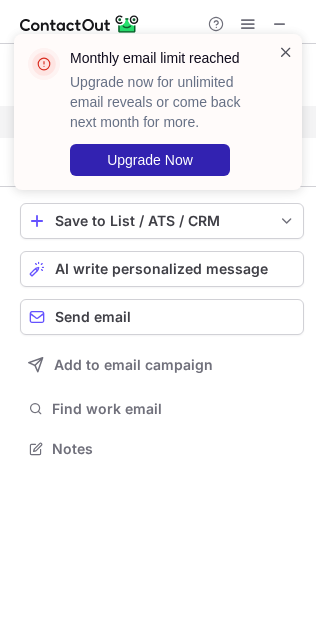 click at bounding box center [286, 52] 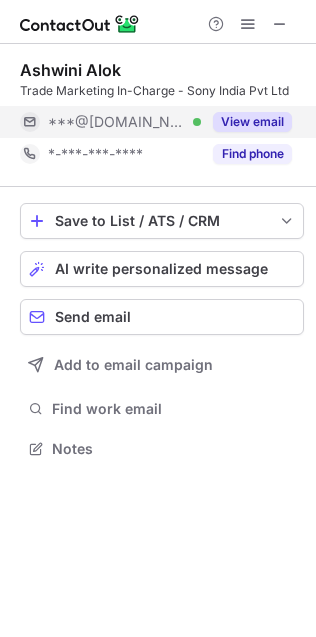 click on "Find phone" at bounding box center [252, 154] 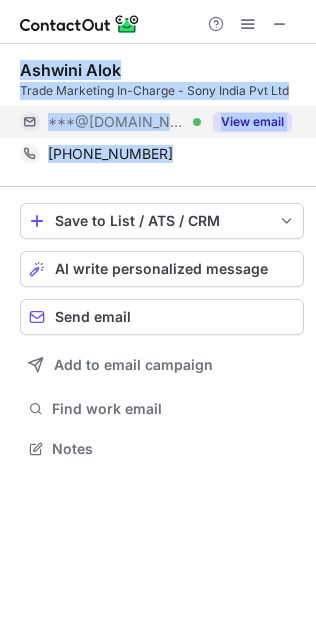 drag, startPoint x: 12, startPoint y: 56, endPoint x: 189, endPoint y: 178, distance: 214.97209 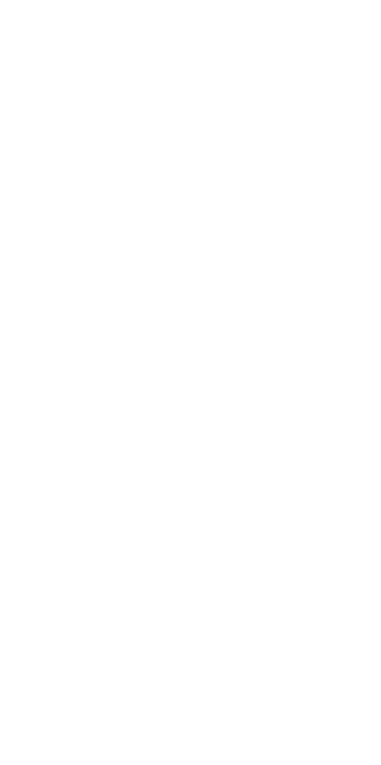 scroll, scrollTop: 0, scrollLeft: 0, axis: both 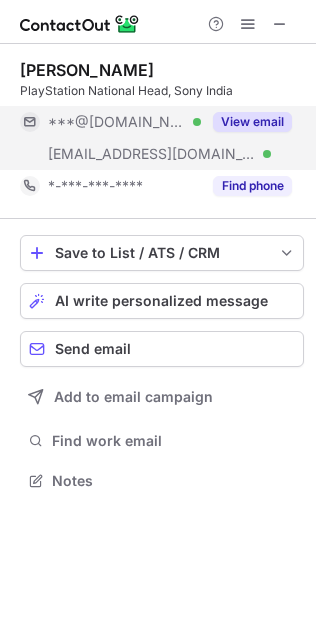 click on "View email" at bounding box center (252, 122) 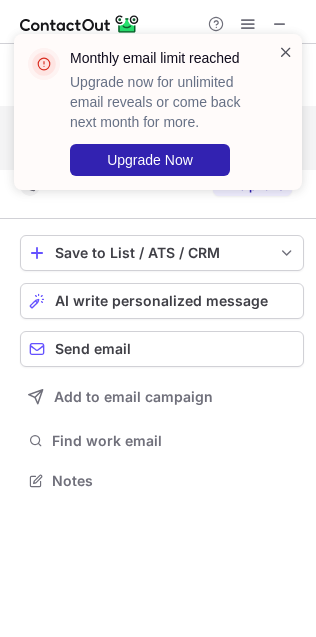 click at bounding box center [286, 52] 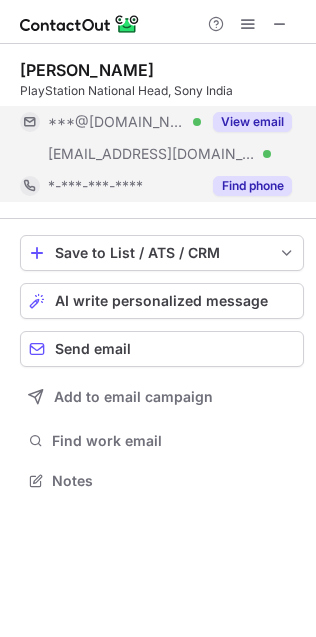 click on "Find phone" at bounding box center [246, 186] 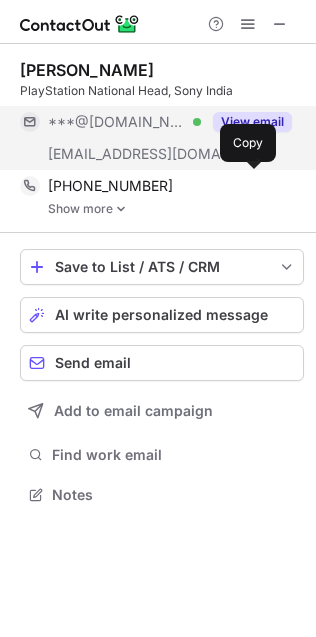 scroll, scrollTop: 9, scrollLeft: 10, axis: both 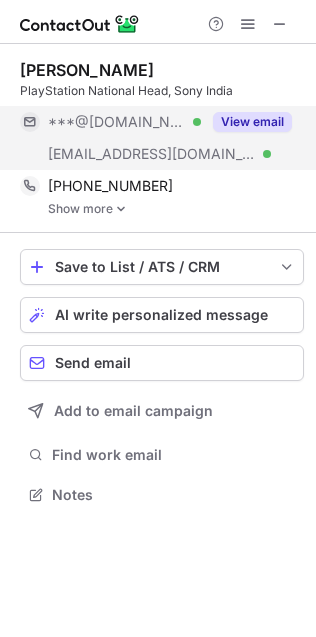 click on "Prosenjit Ghosh PlayStation National Head, Sony India ***@gmail.com Verified ***@jp.sony.com Verified View email +919873557651 Copy WhatsApp Show more" at bounding box center (162, 138) 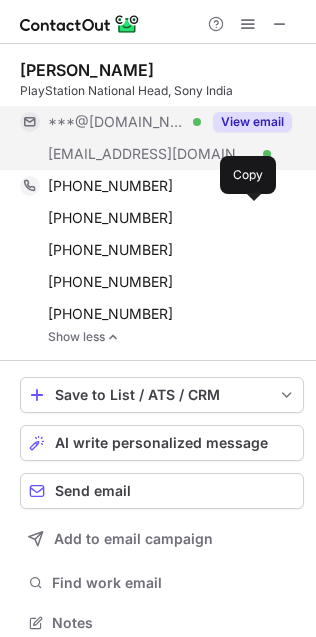 scroll, scrollTop: 10, scrollLeft: 10, axis: both 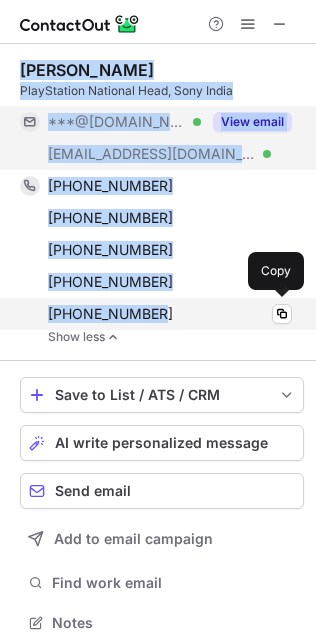 drag, startPoint x: 13, startPoint y: 62, endPoint x: 177, endPoint y: 318, distance: 304.0263 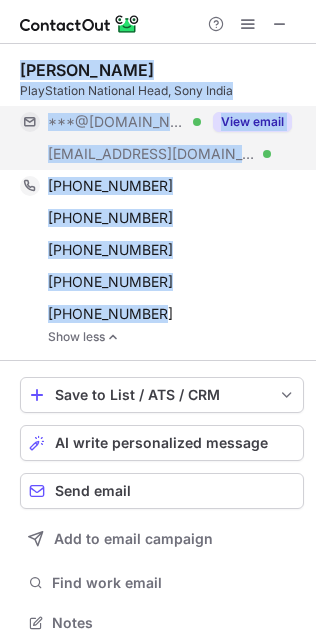 copy on "Prosenjit Ghosh PlayStation National Head, Sony India ***@gmail.com Verified ***@jp.sony.com Verified View email +919873557651 Copy WhatsApp +919825609925 Copy WhatsApp +917044058552 Copy WhatsApp +919911251212 Copy WhatsApp +911166006483" 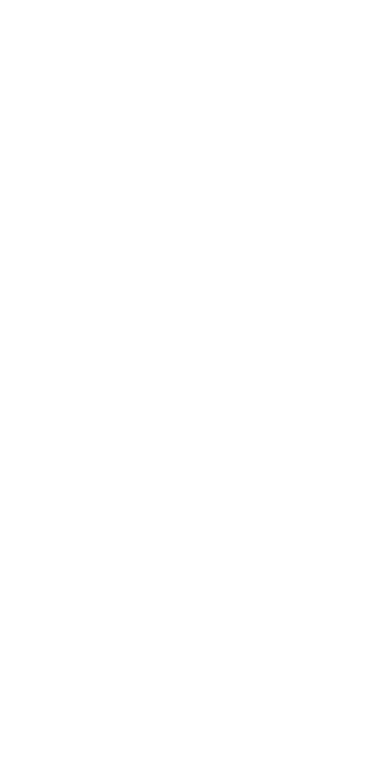 scroll, scrollTop: 0, scrollLeft: 0, axis: both 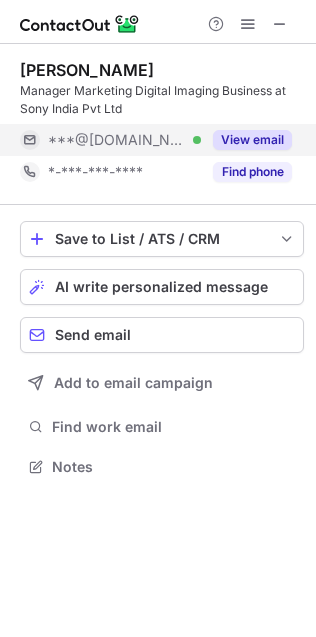 click on "View email" at bounding box center [252, 140] 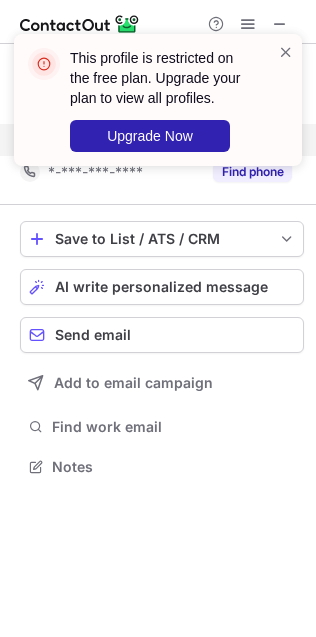 click on "This profile is restricted on the free plan. Upgrade your plan to view all profiles. Upgrade Now" at bounding box center (158, 100) 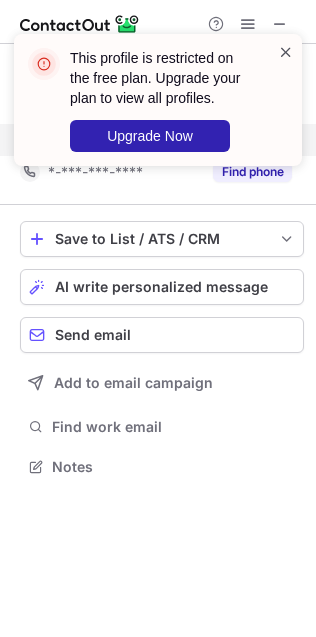 click at bounding box center [286, 52] 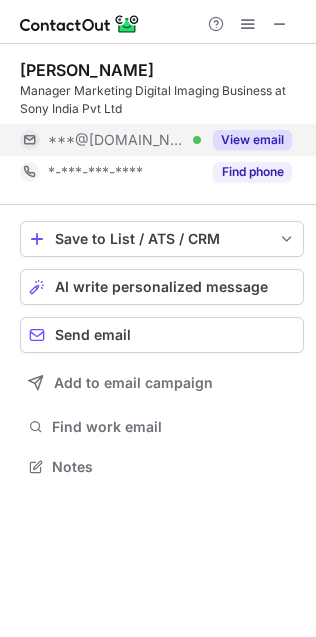click on "Find phone" at bounding box center (252, 172) 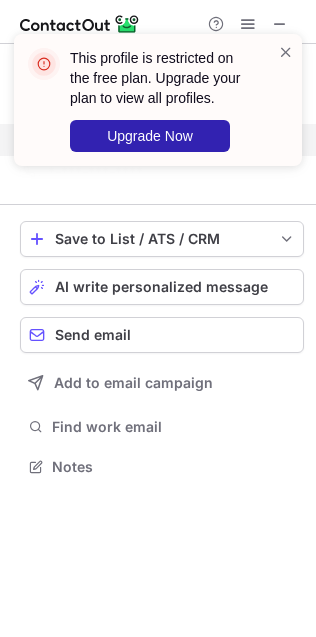 scroll, scrollTop: 421, scrollLeft: 316, axis: both 